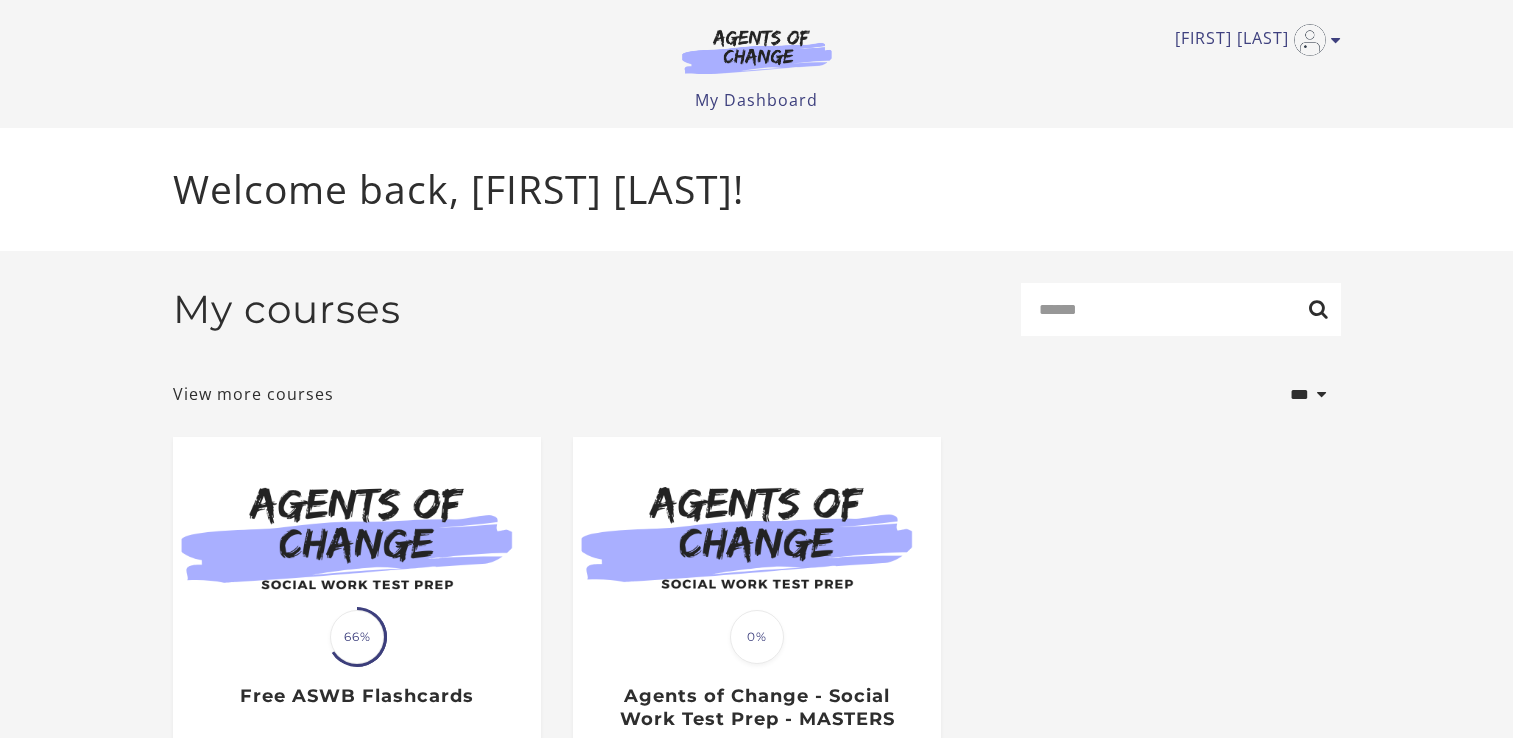 scroll, scrollTop: 0, scrollLeft: 0, axis: both 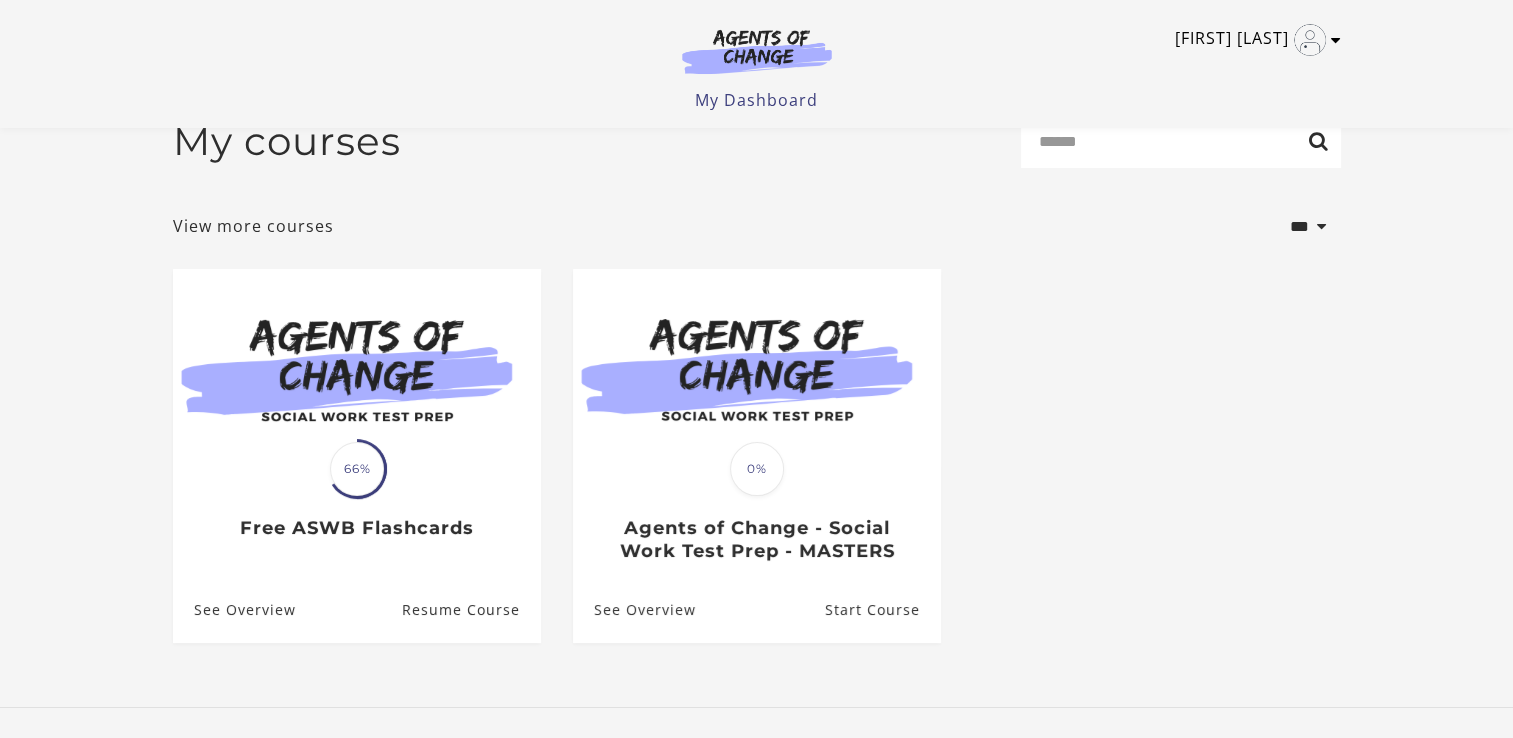 click at bounding box center (1336, 40) 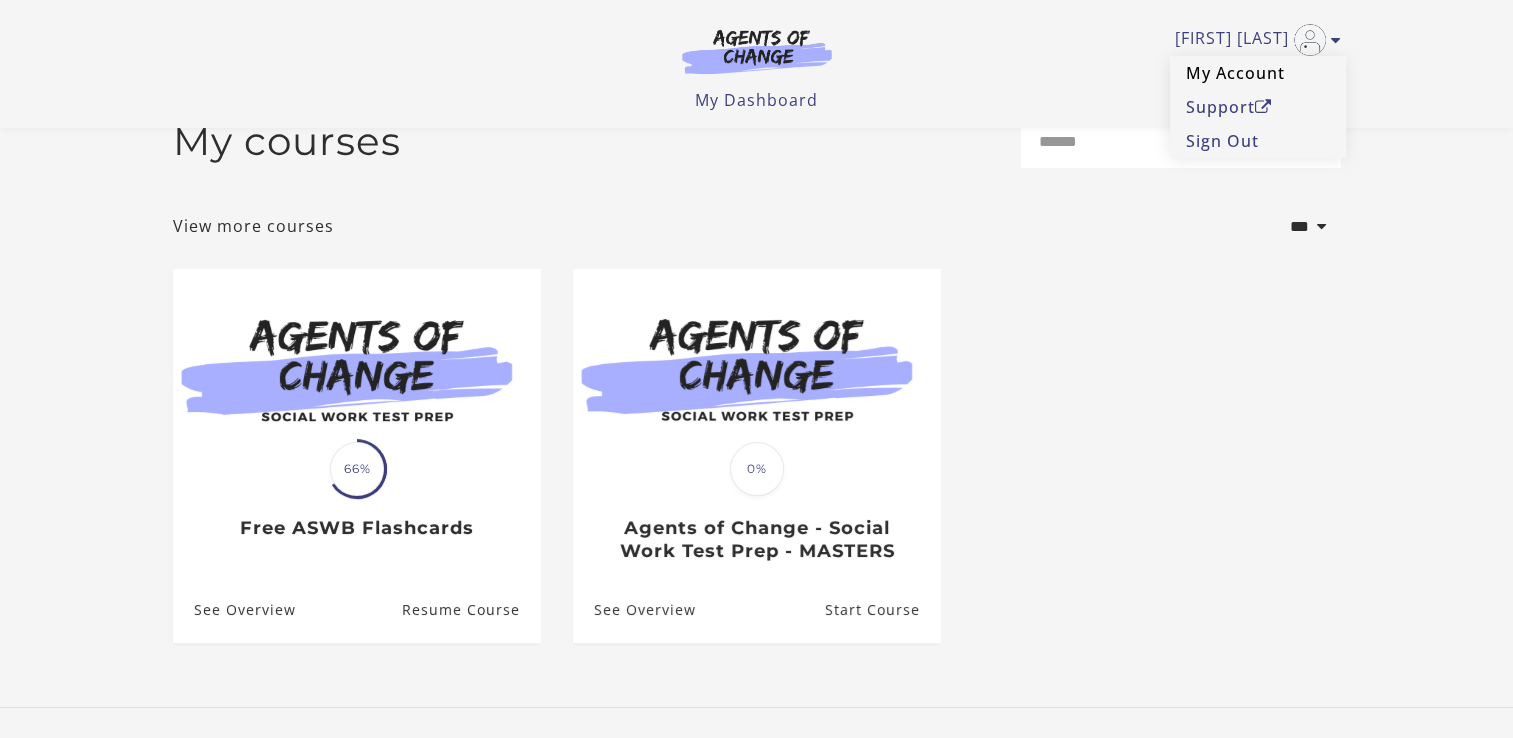 click on "My Account" at bounding box center [1258, 73] 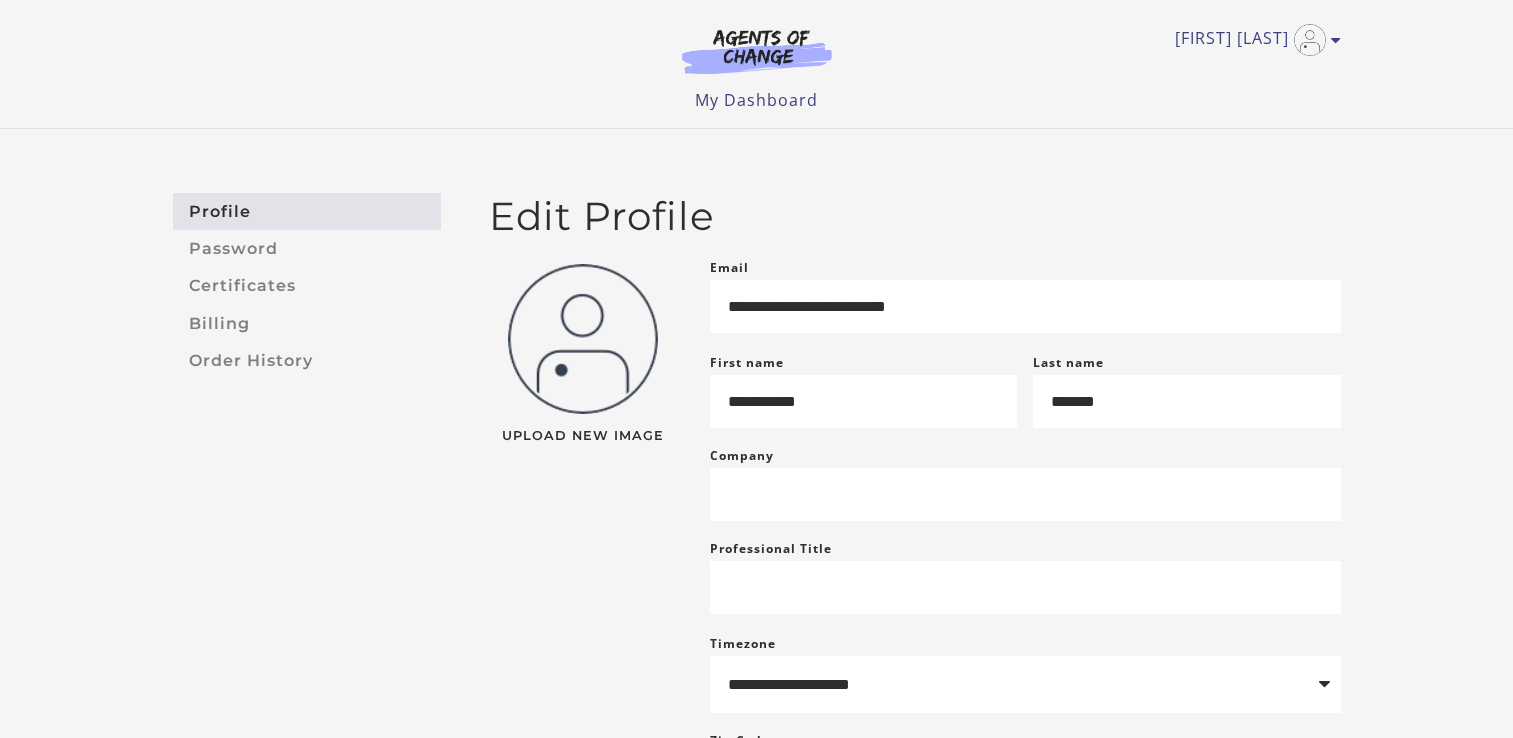 scroll, scrollTop: 0, scrollLeft: 0, axis: both 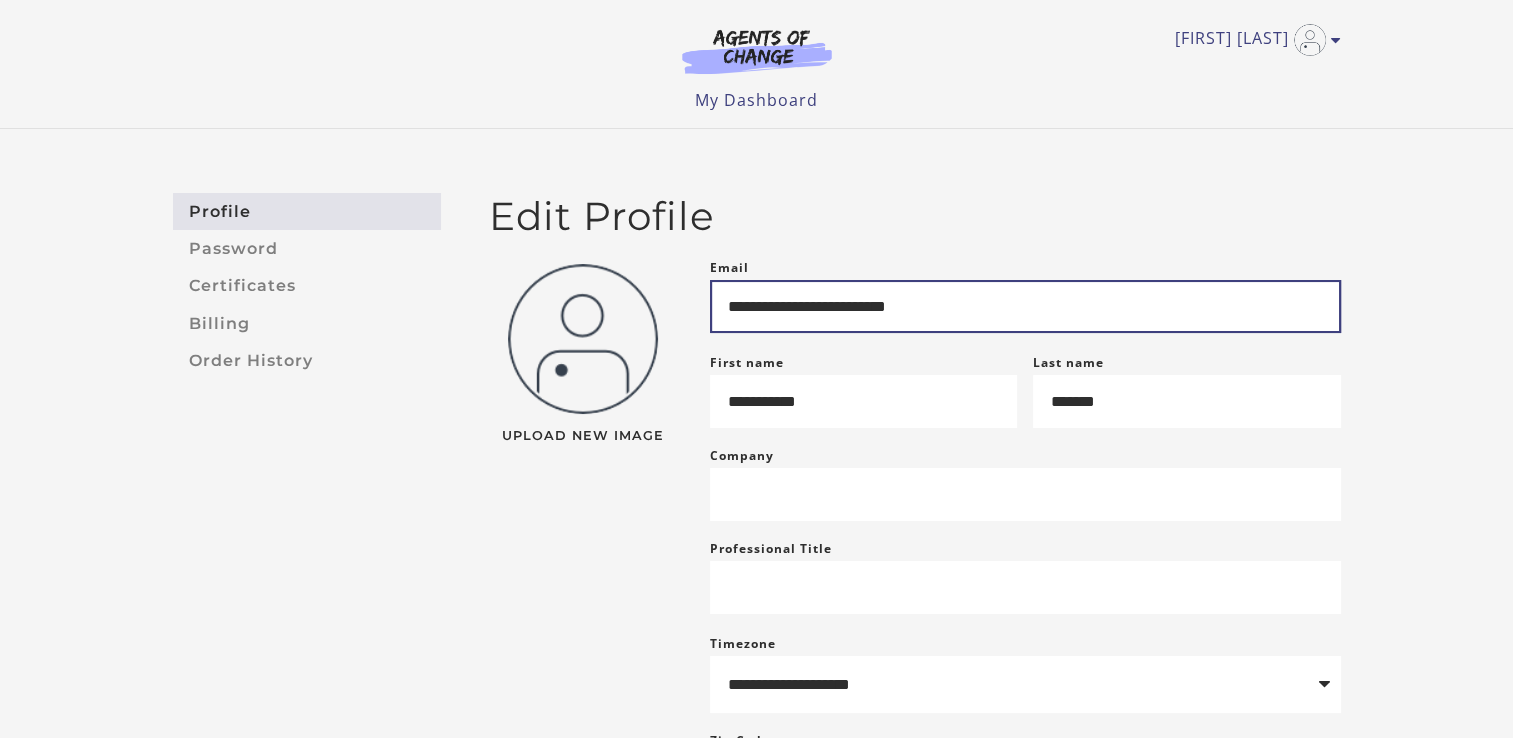 click on "**********" at bounding box center (1025, 306) 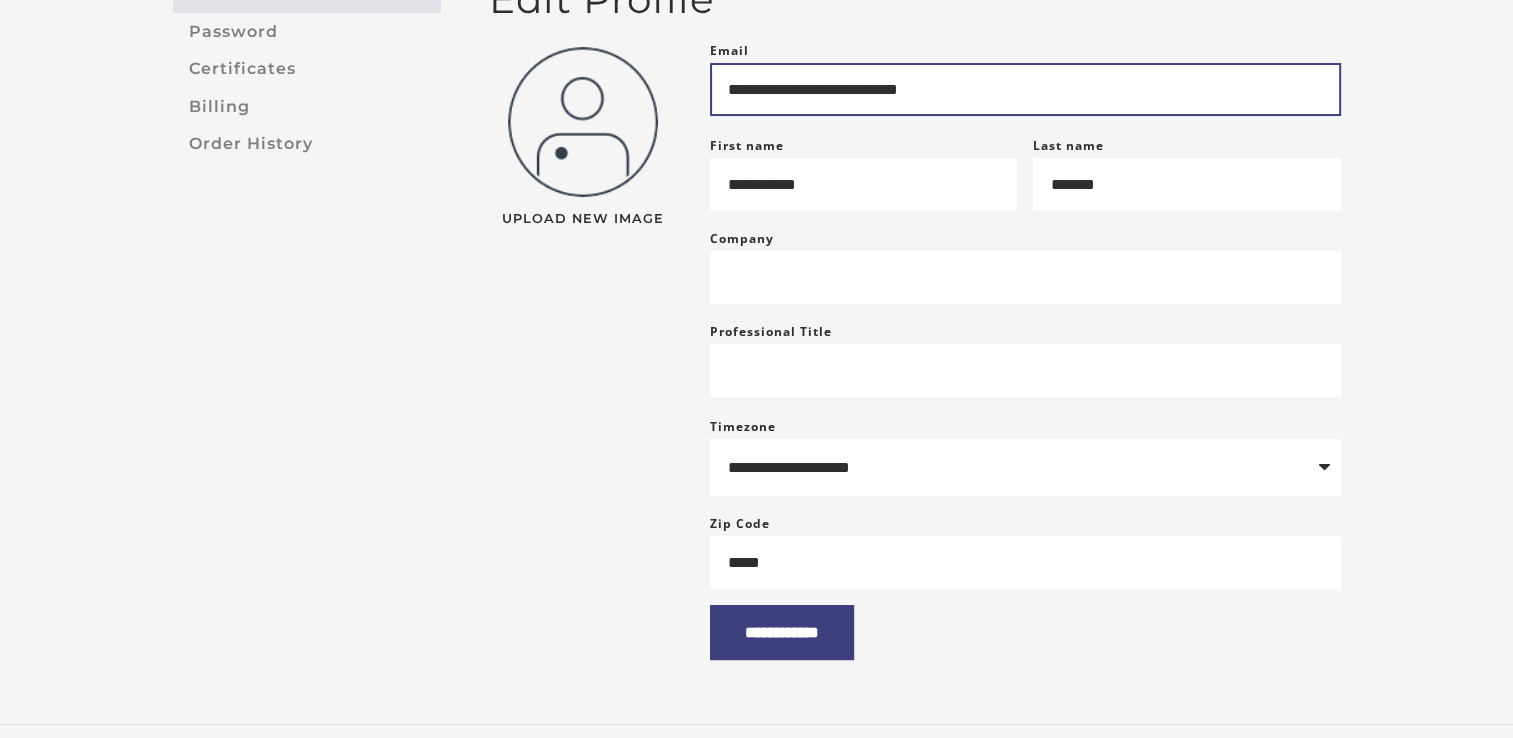 scroll, scrollTop: 220, scrollLeft: 0, axis: vertical 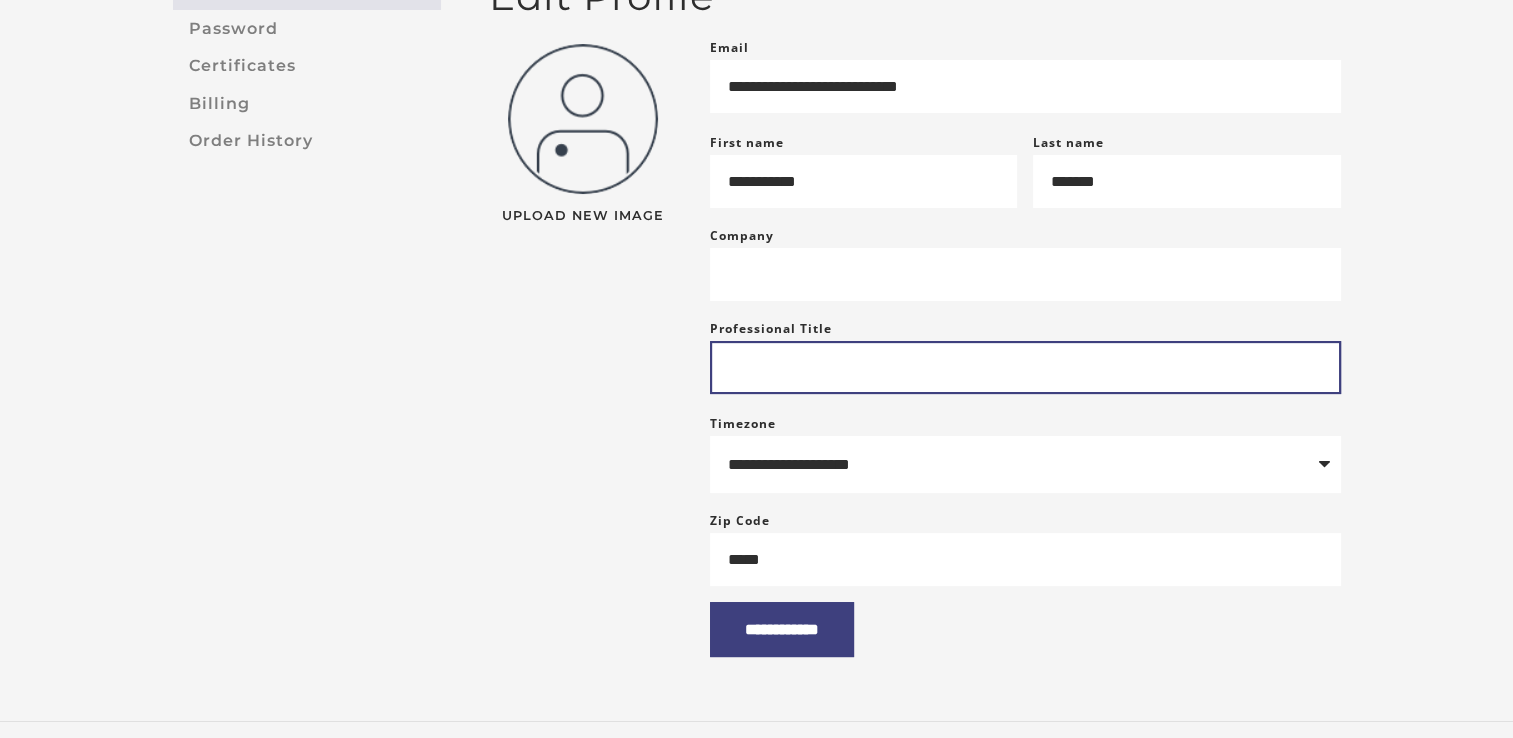 click on "Professional Title" at bounding box center (1025, 367) 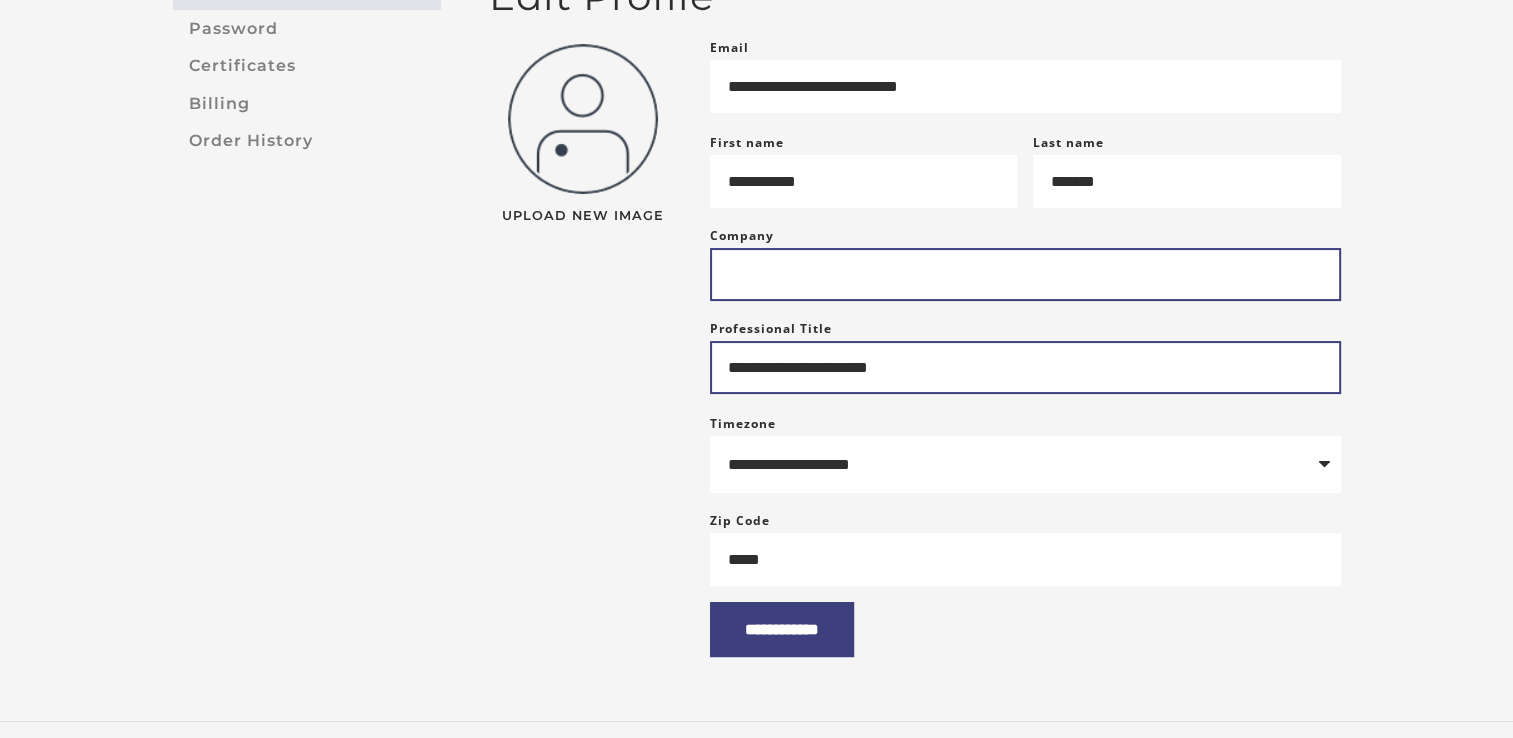 type on "**********" 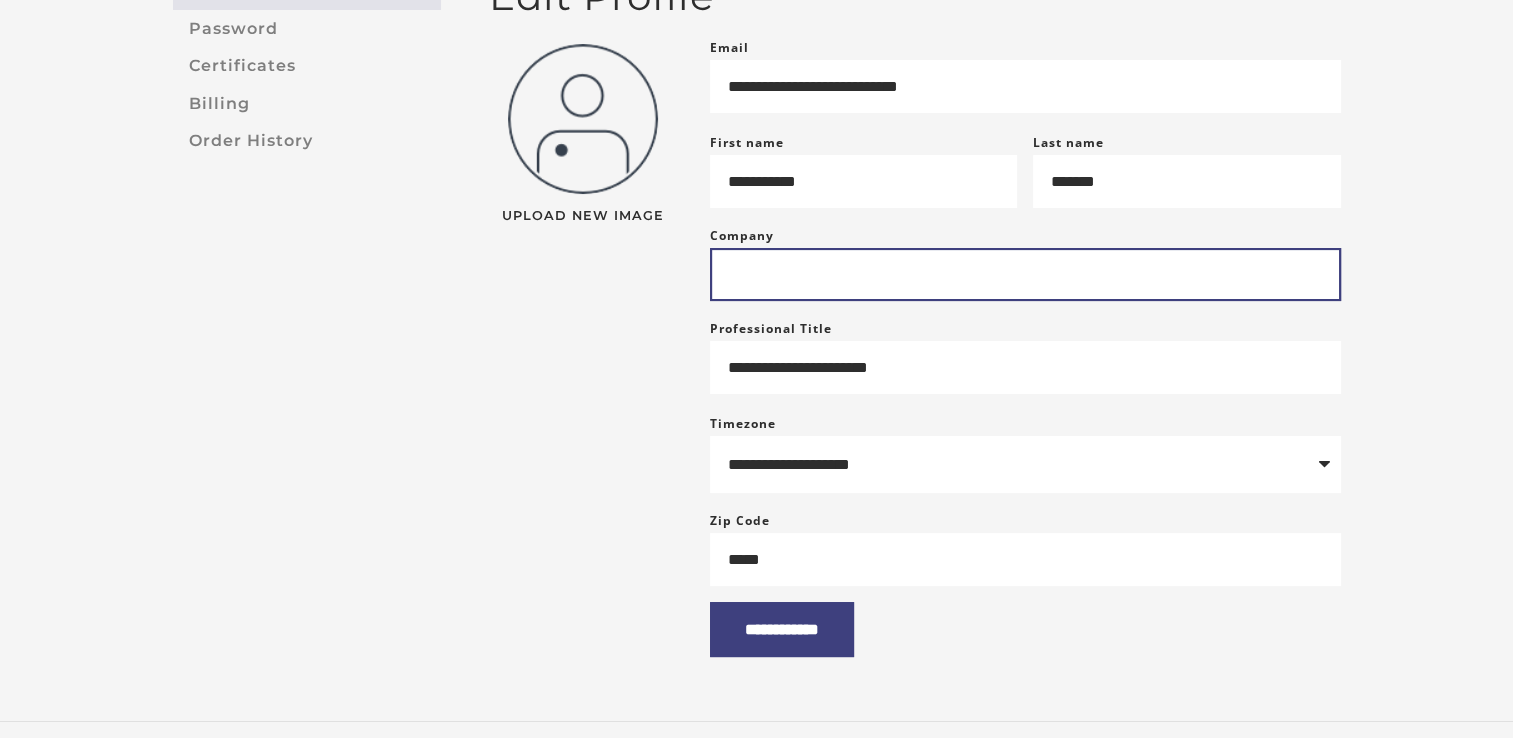 click on "Company" at bounding box center (1025, 274) 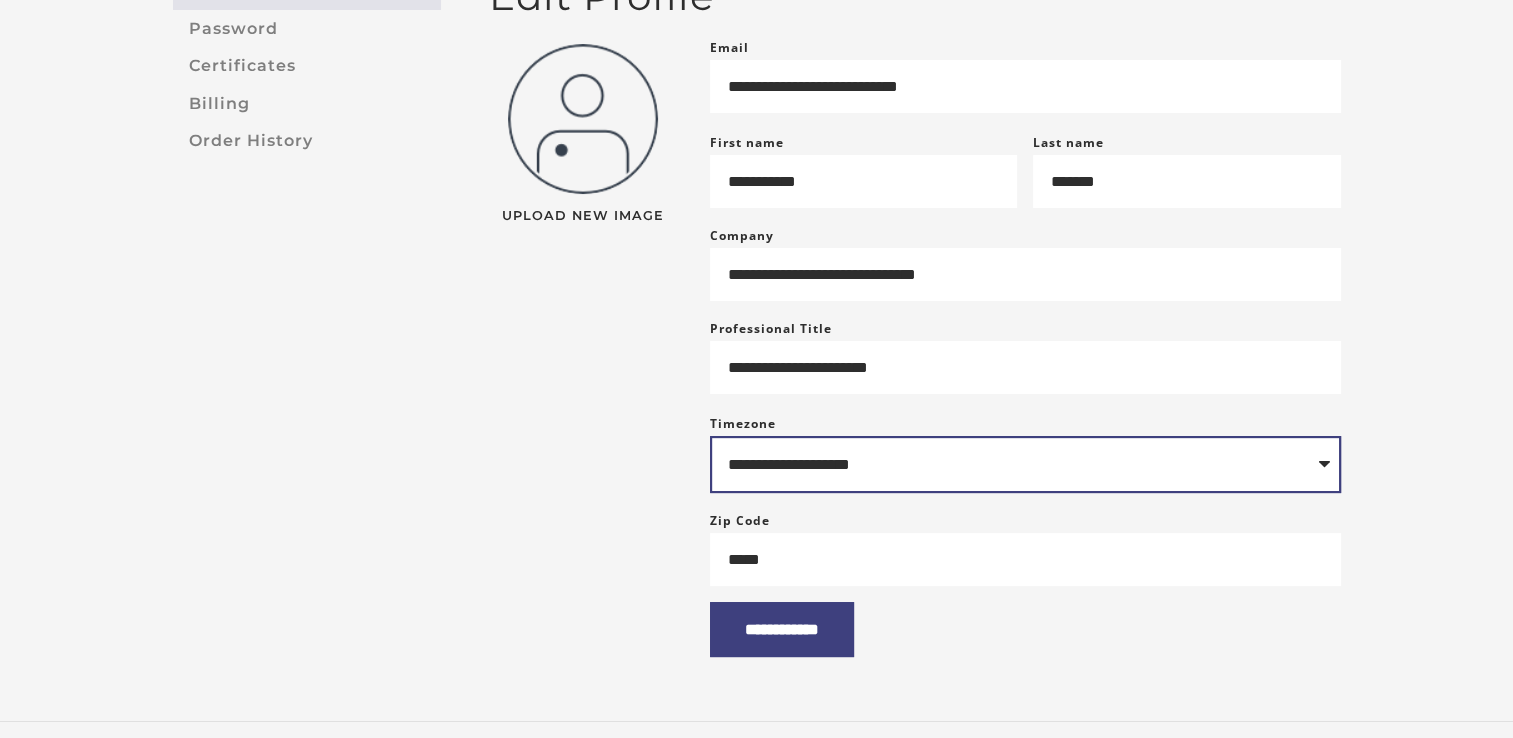 click on "**********" at bounding box center [1025, 464] 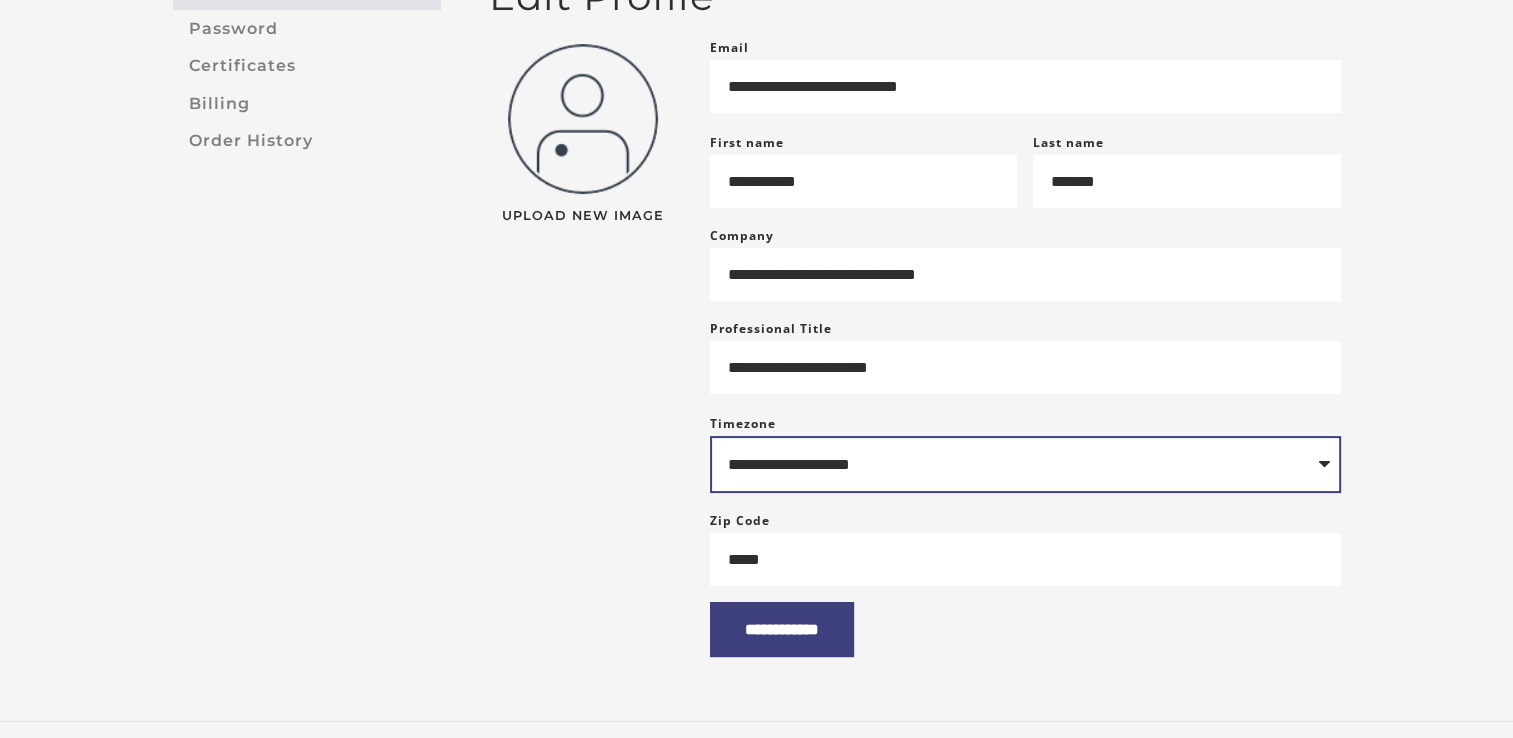select on "**********" 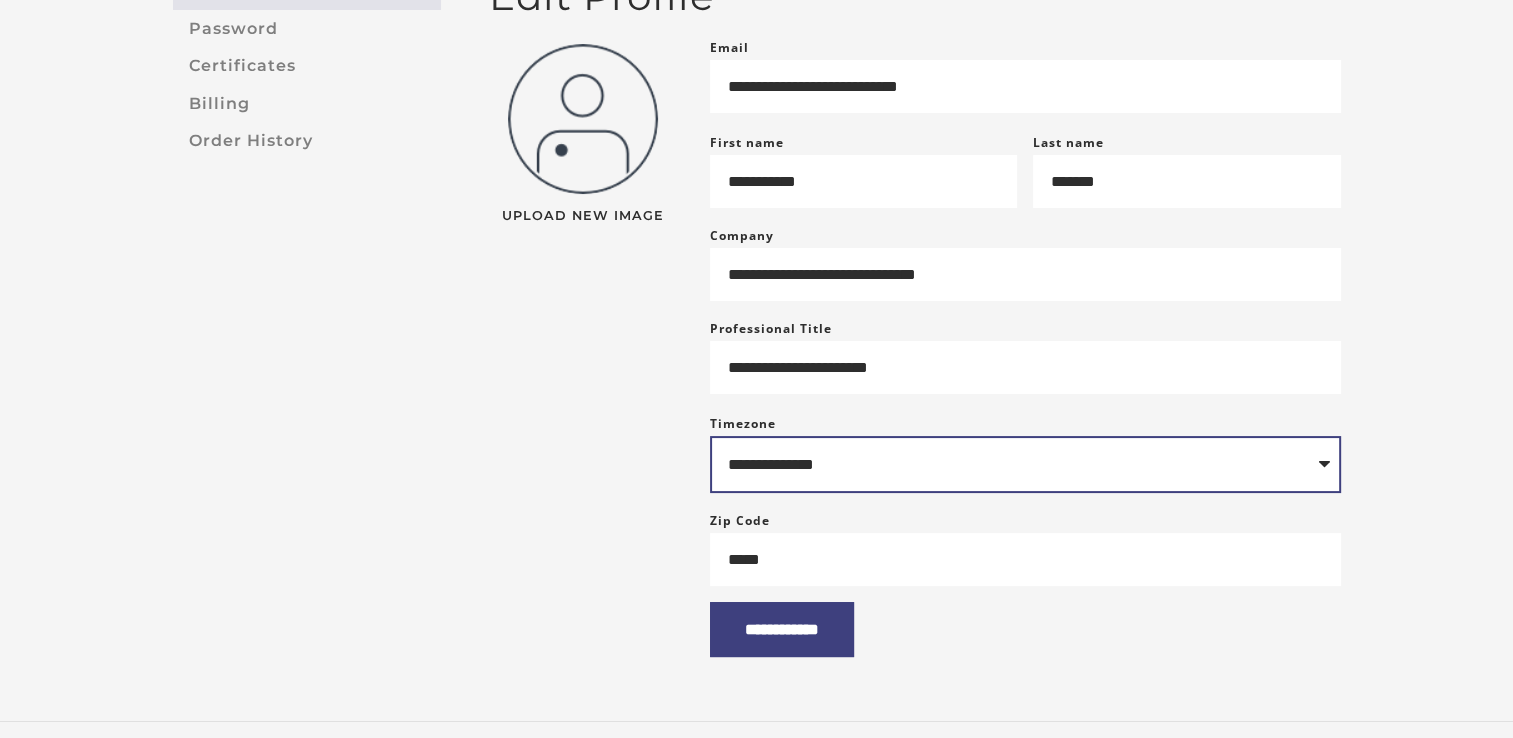 click on "**********" at bounding box center (1025, 464) 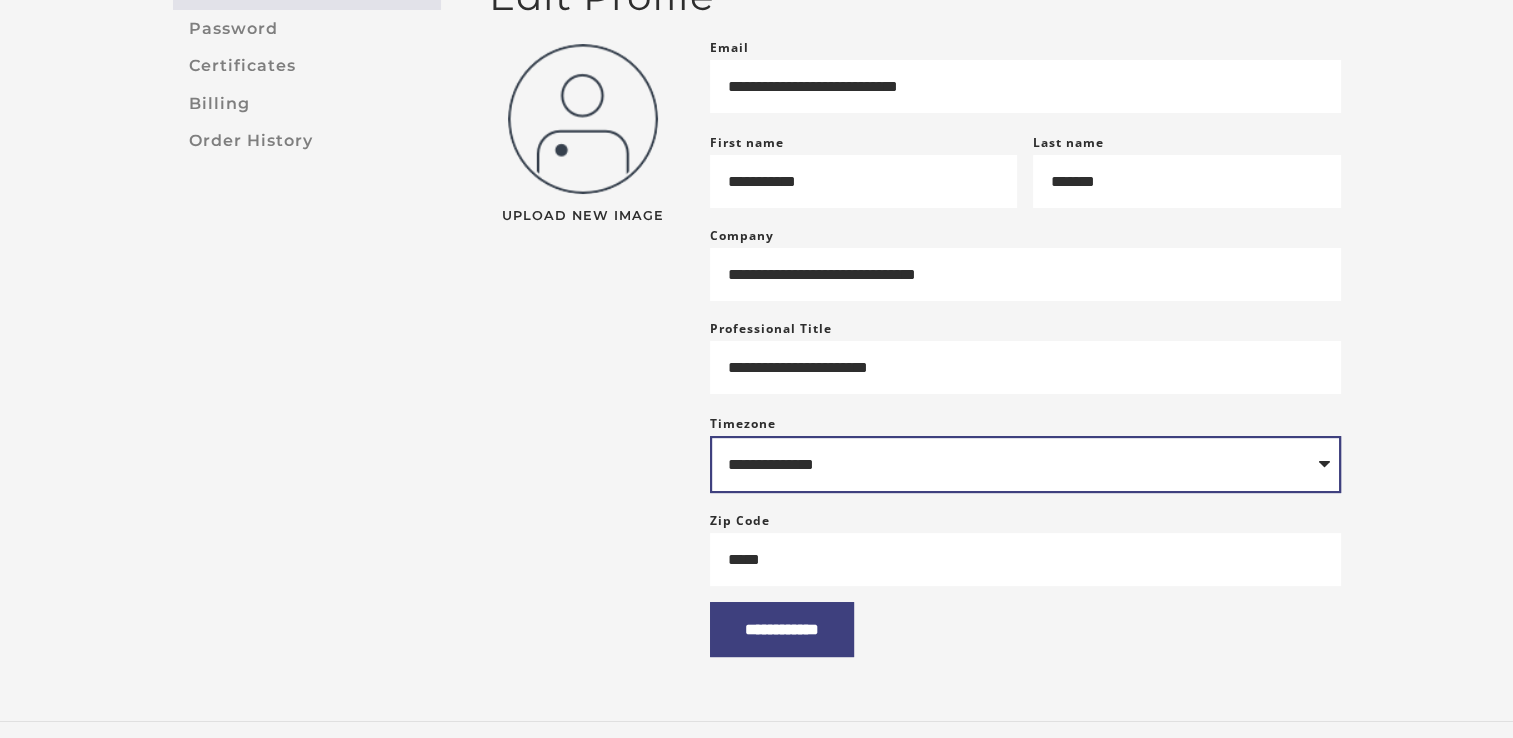 click on "**********" at bounding box center [1025, 464] 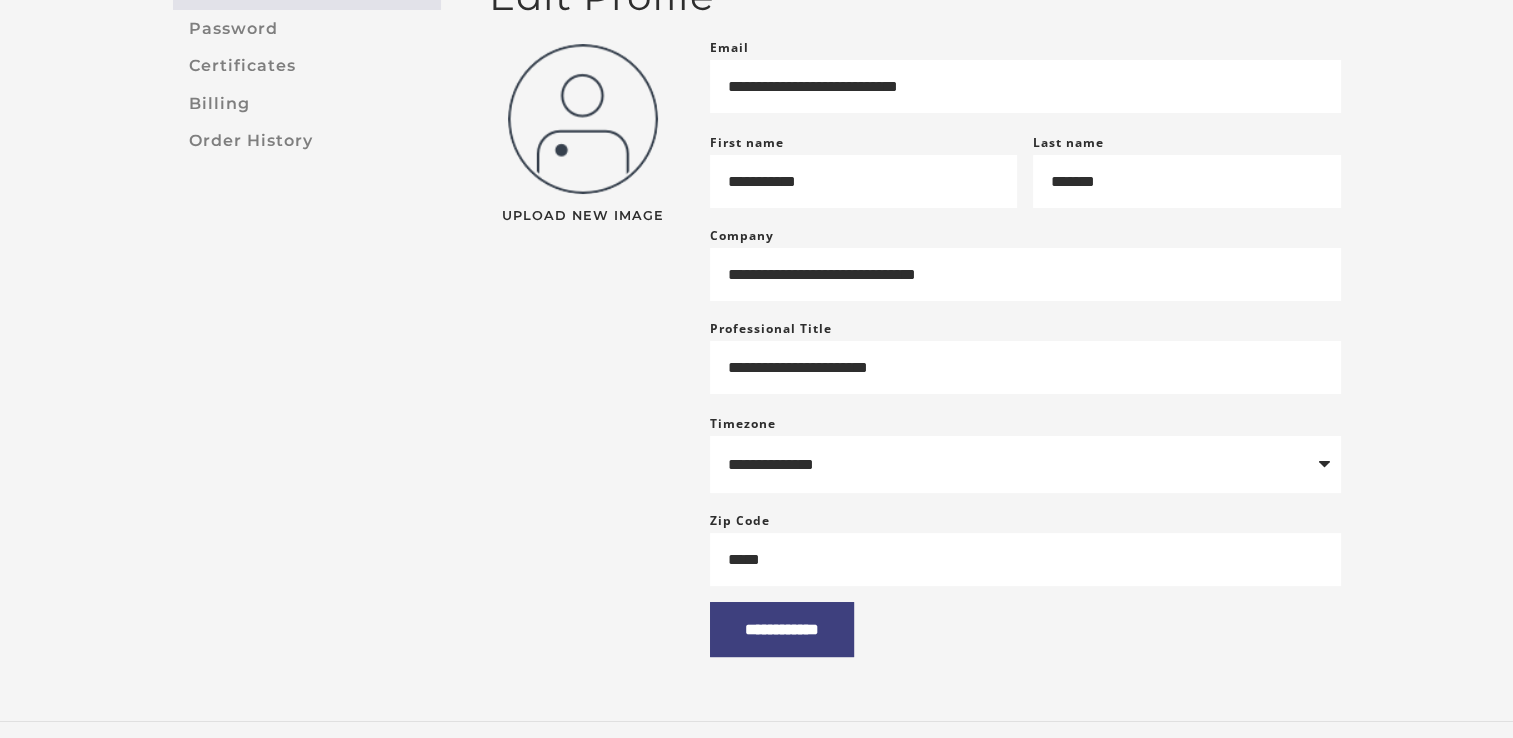 click on "**********" at bounding box center (756, 315) 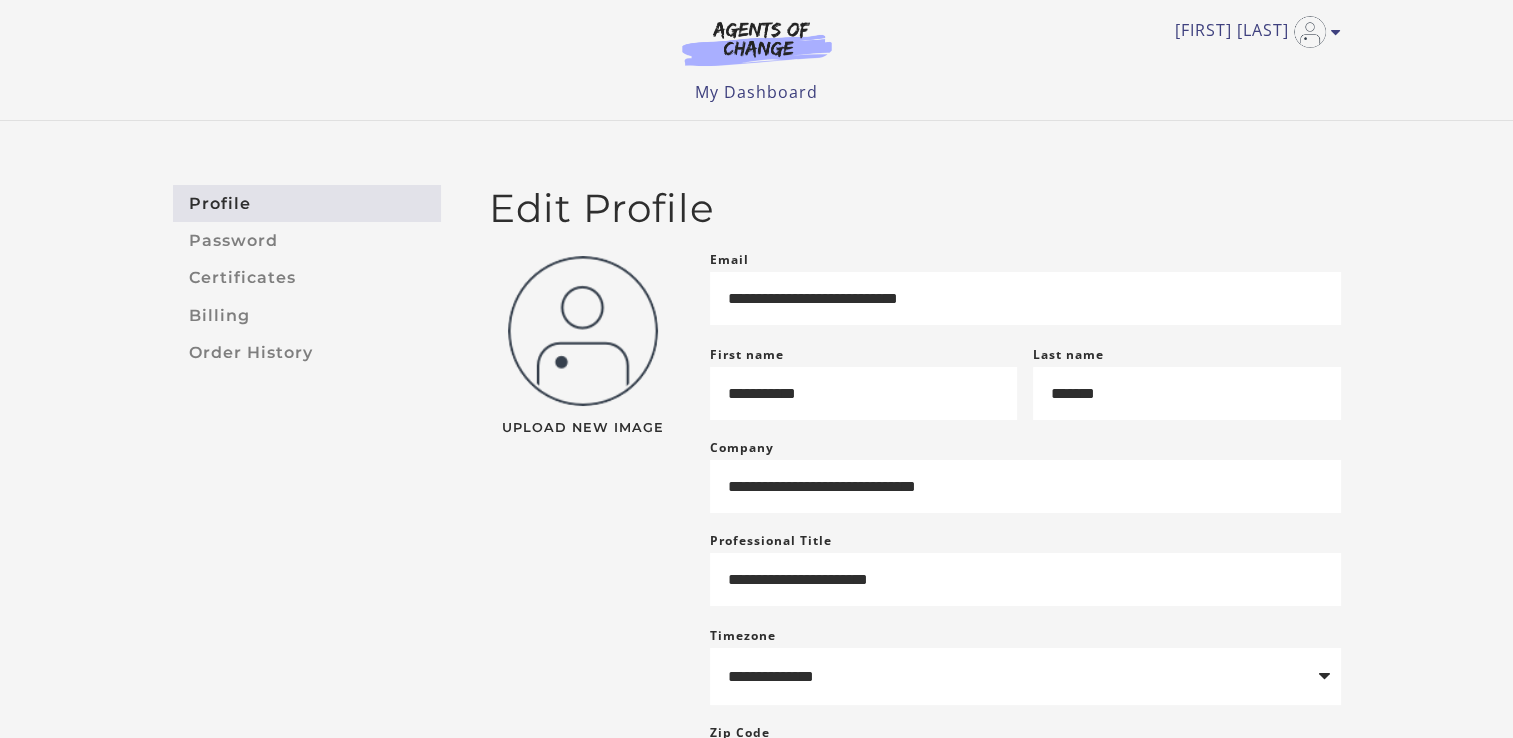 scroll, scrollTop: 0, scrollLeft: 0, axis: both 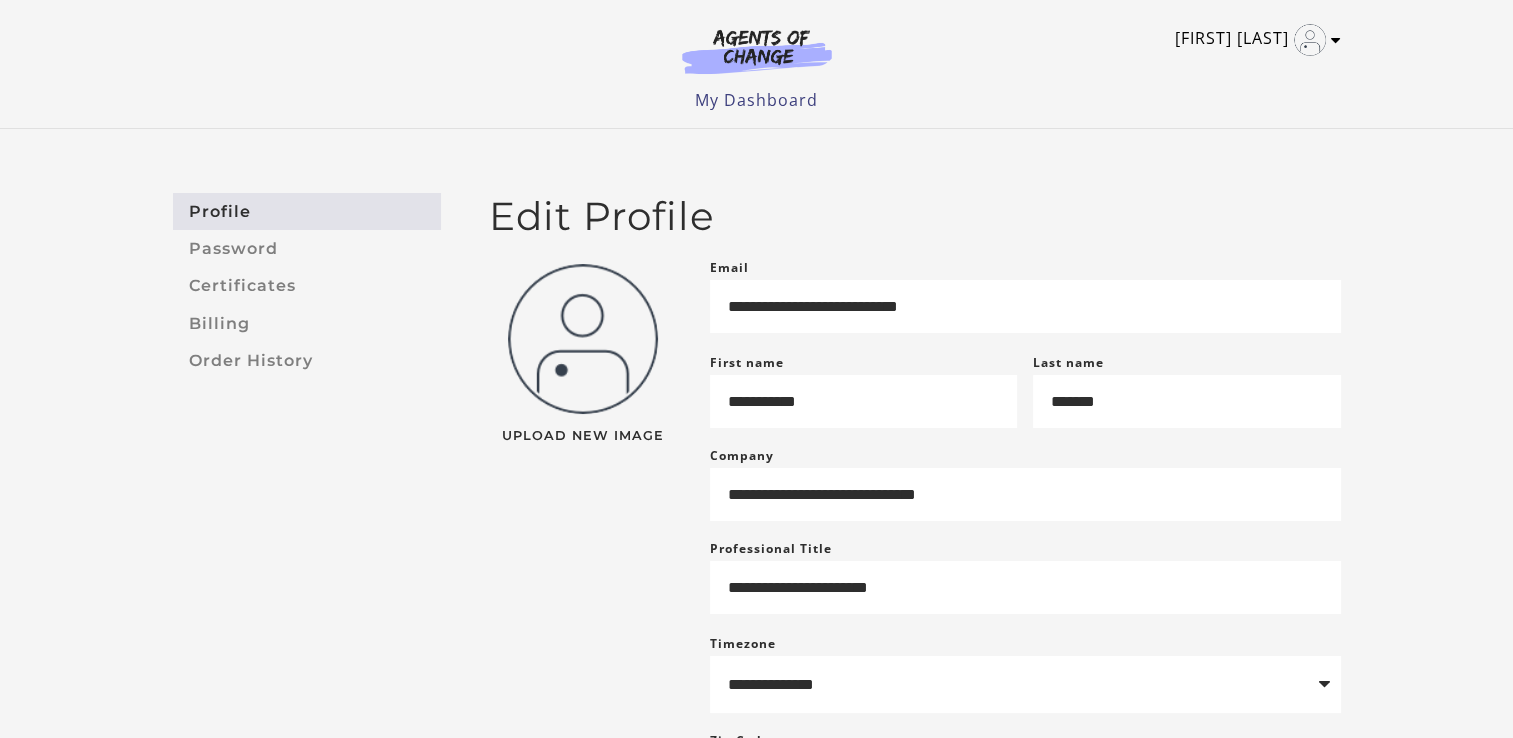 click at bounding box center (1336, 40) 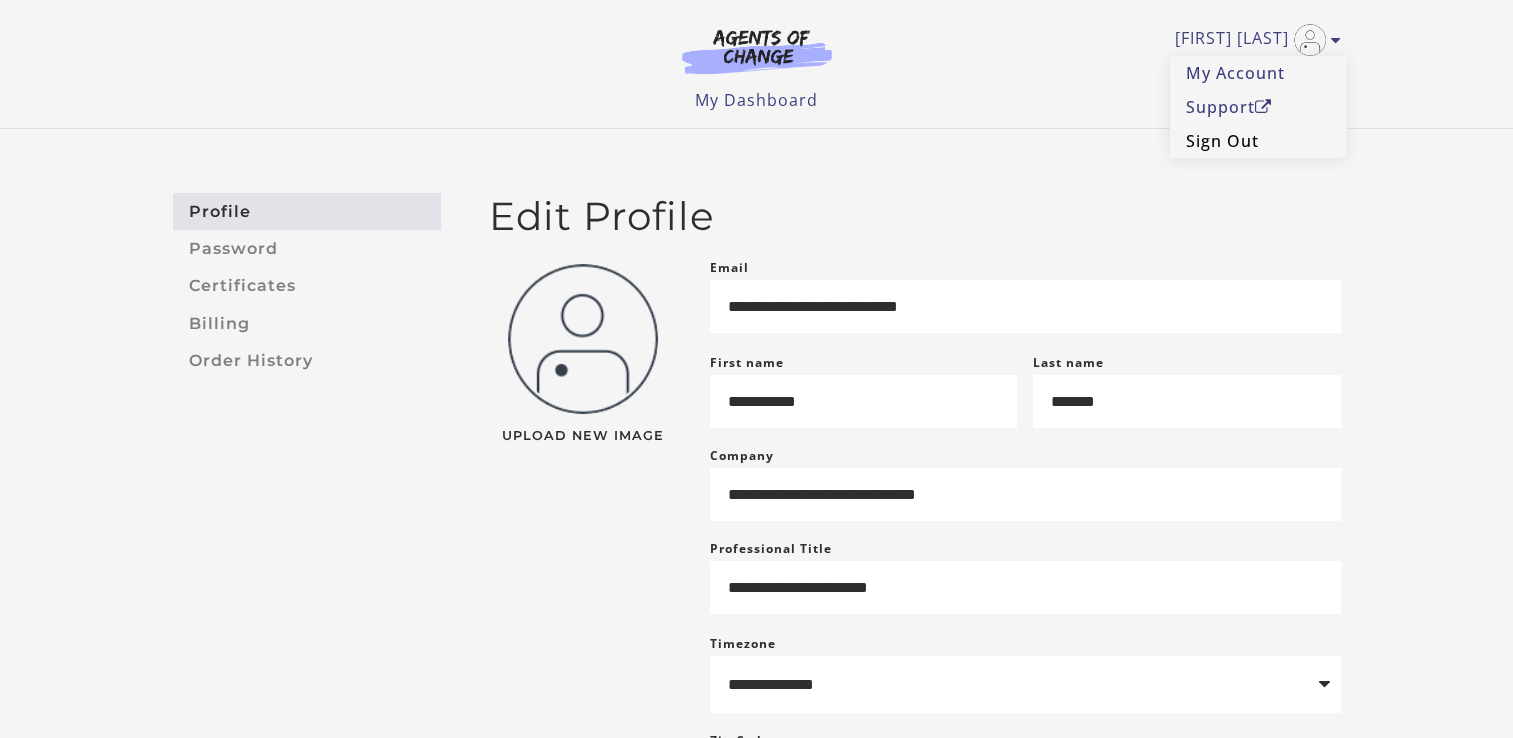 click on "Sign Out" at bounding box center (1258, 141) 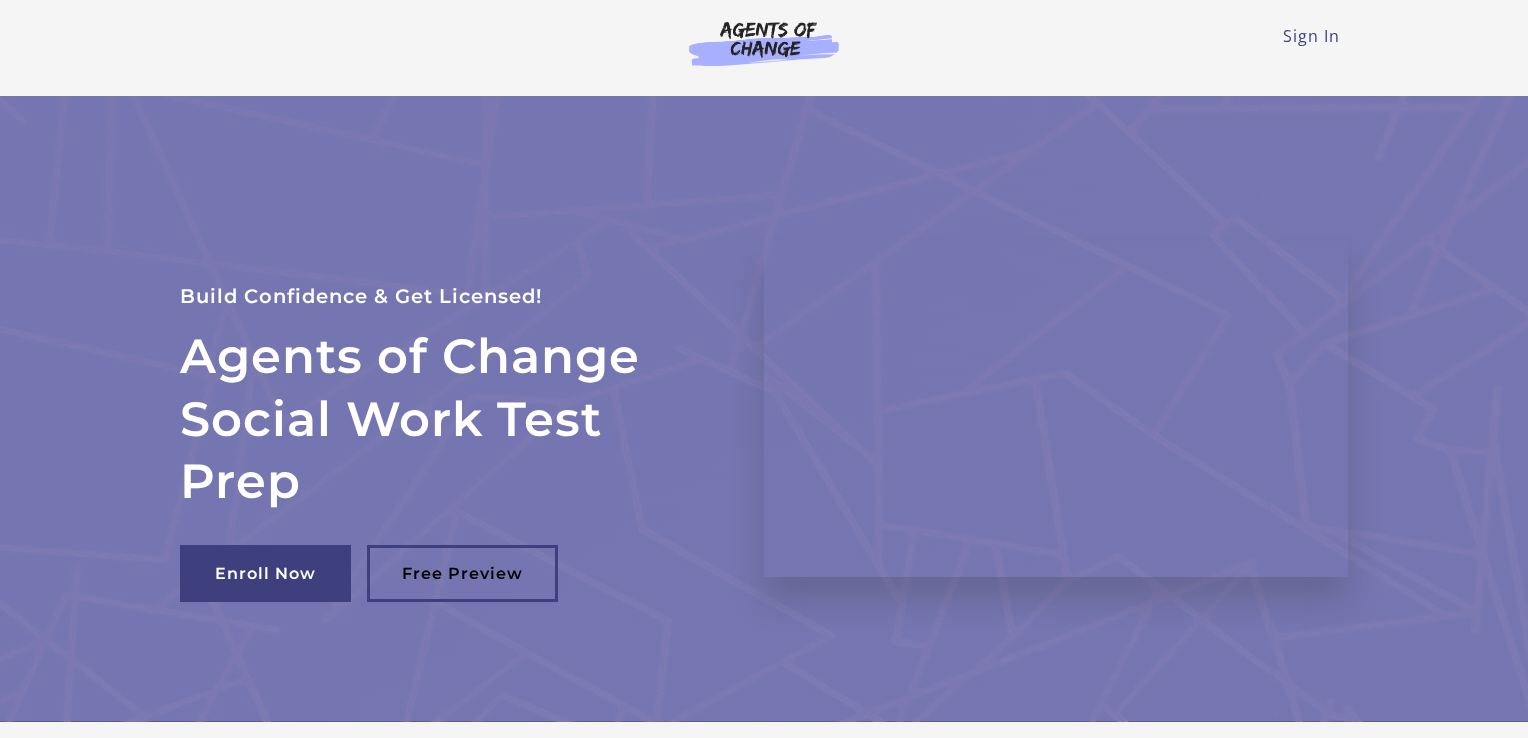scroll, scrollTop: 0, scrollLeft: 0, axis: both 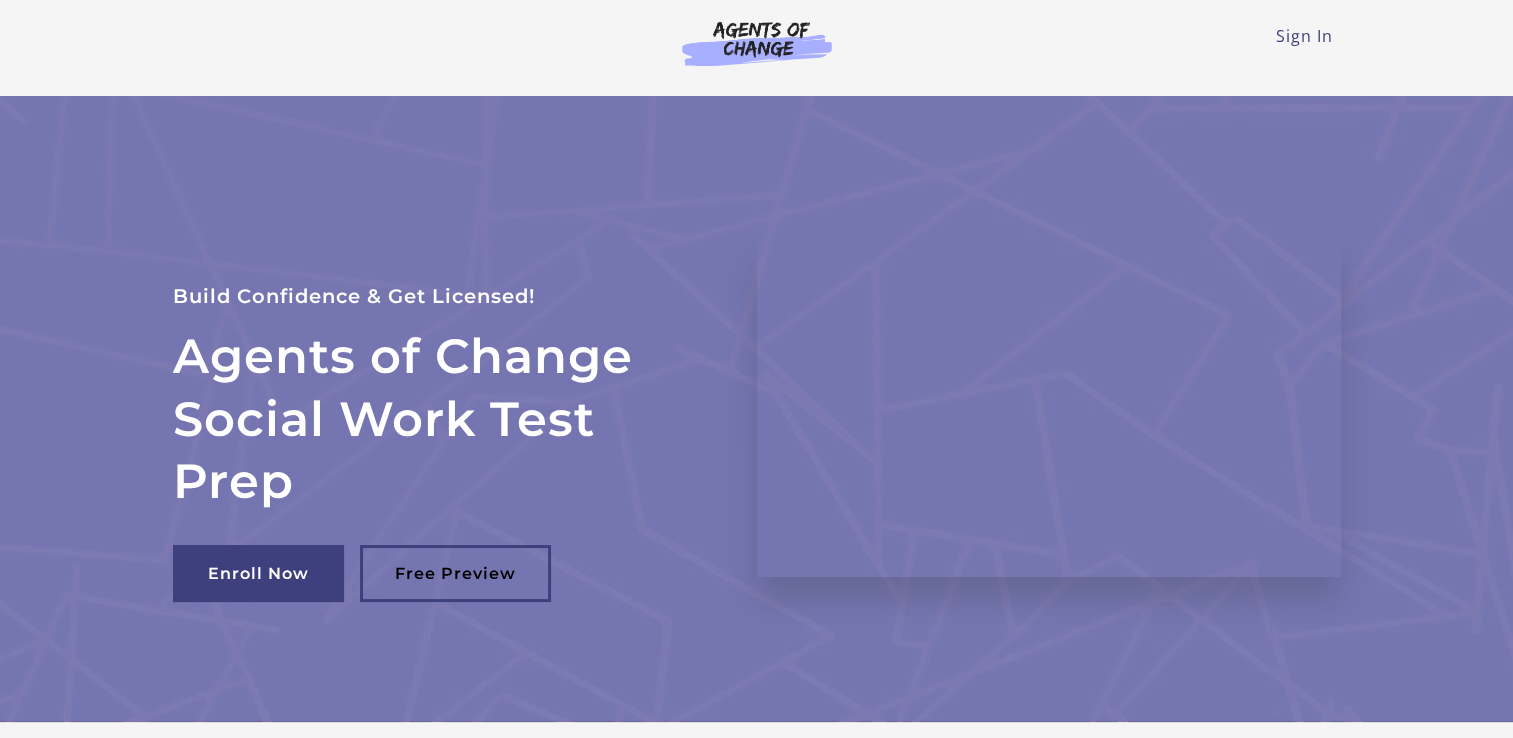 click on "Sign In
Toggle menu
Menu
Sign In" at bounding box center [757, 40] 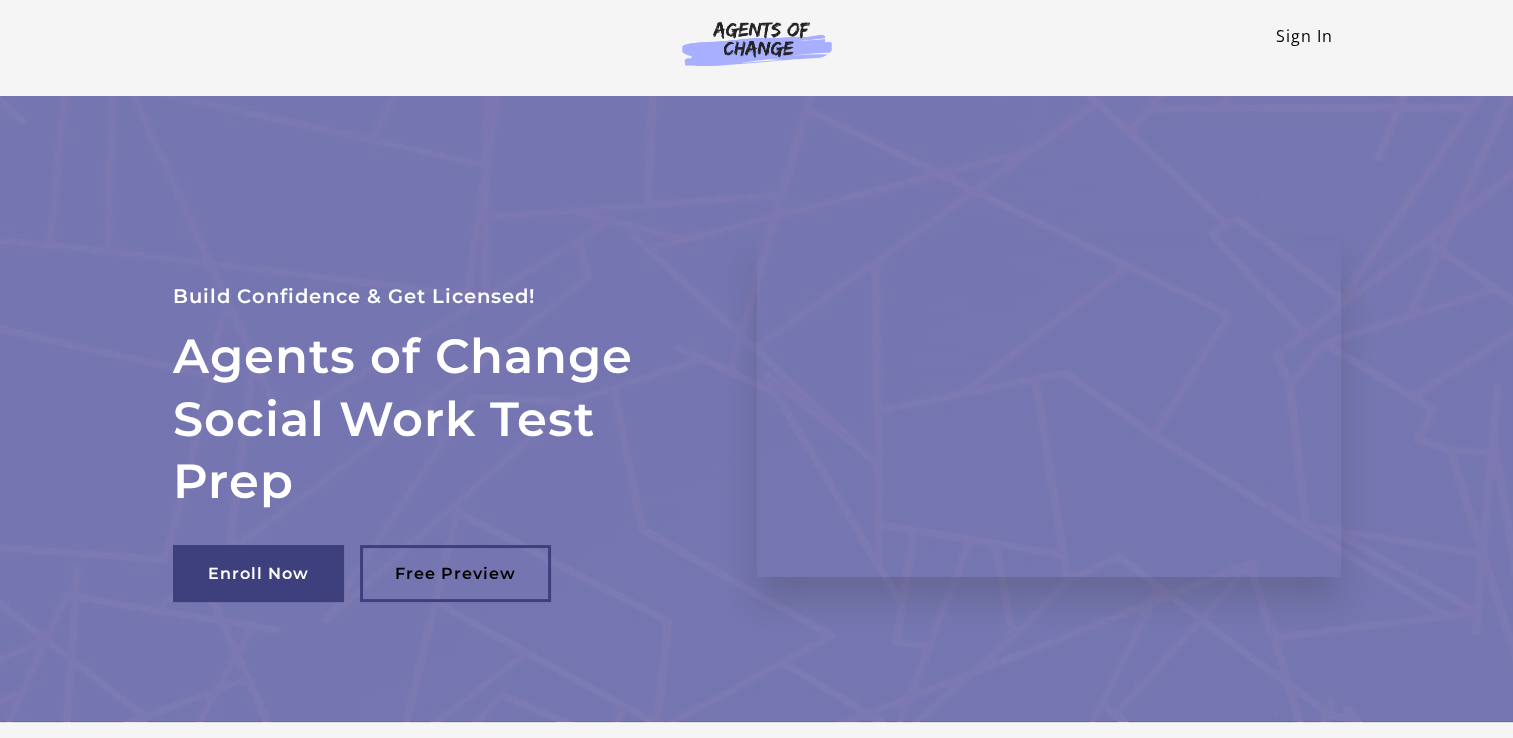 click on "Sign In" at bounding box center [1304, 36] 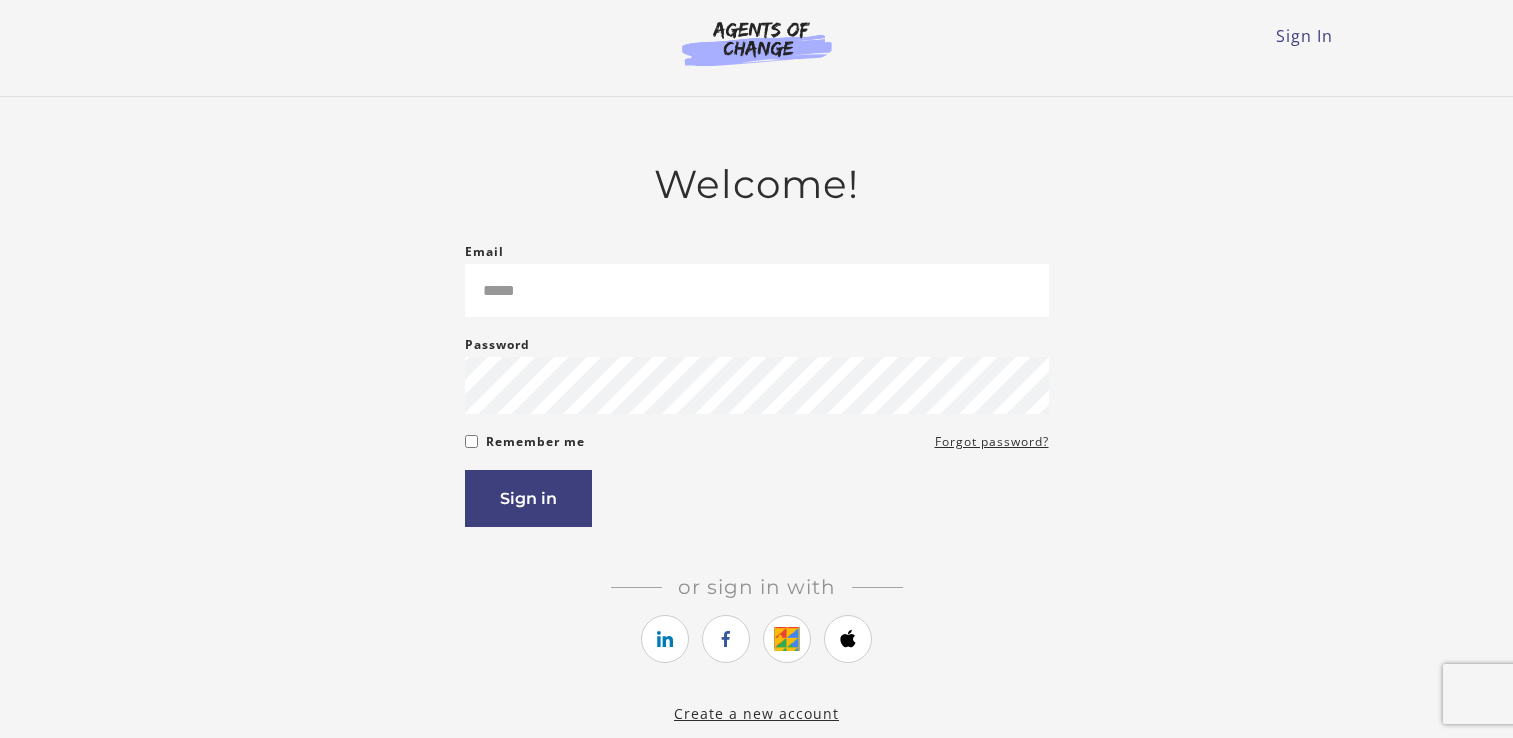scroll, scrollTop: 0, scrollLeft: 0, axis: both 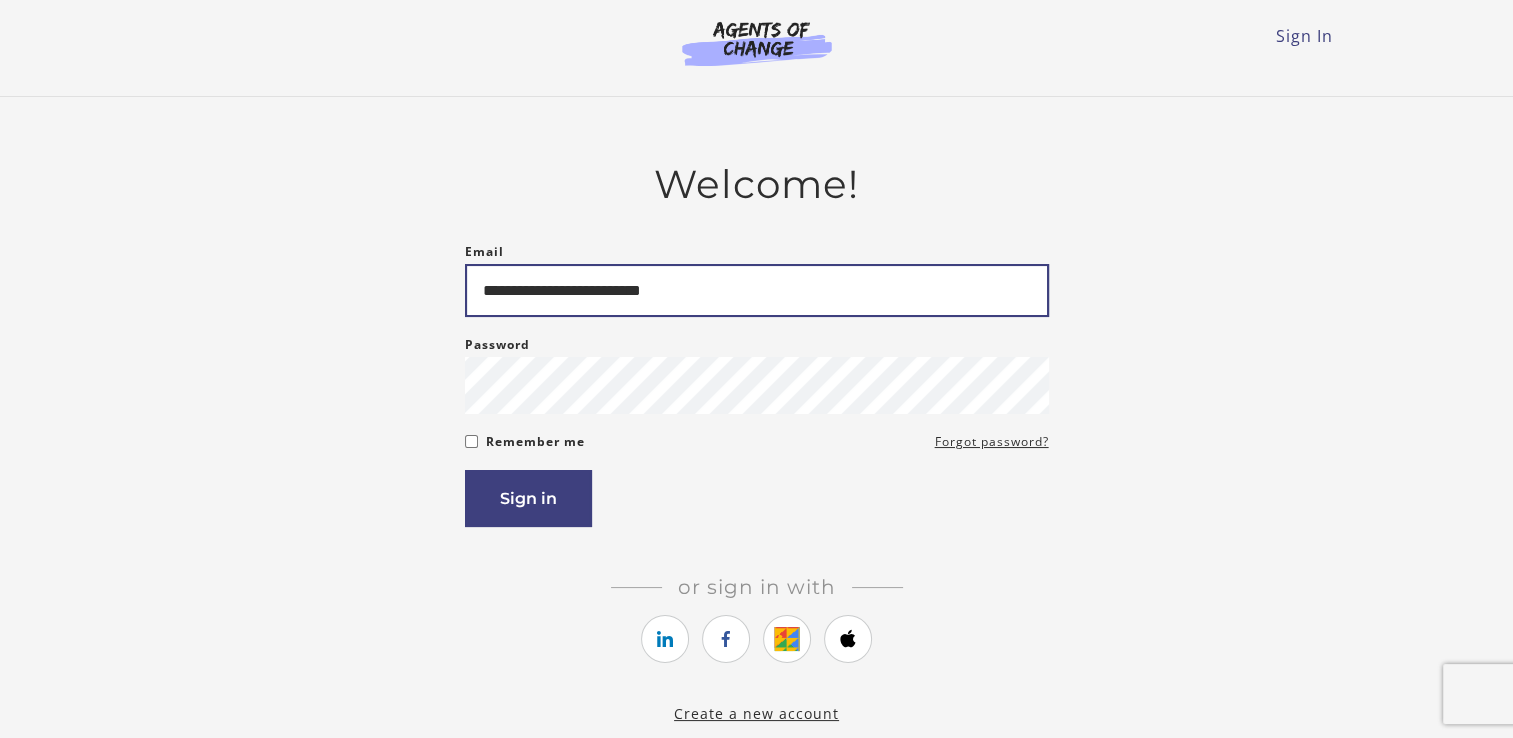 click on "**********" at bounding box center [757, 290] 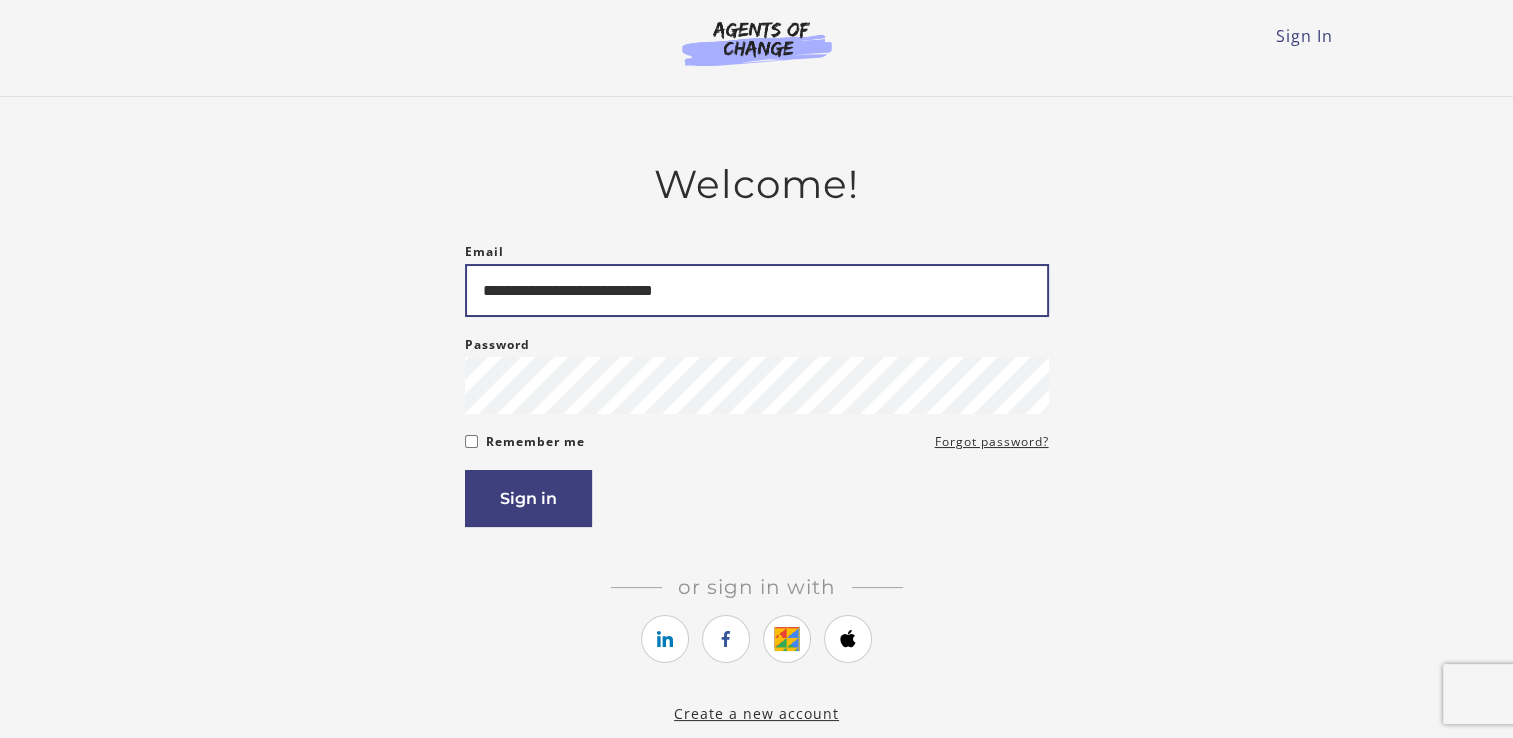 type on "**********" 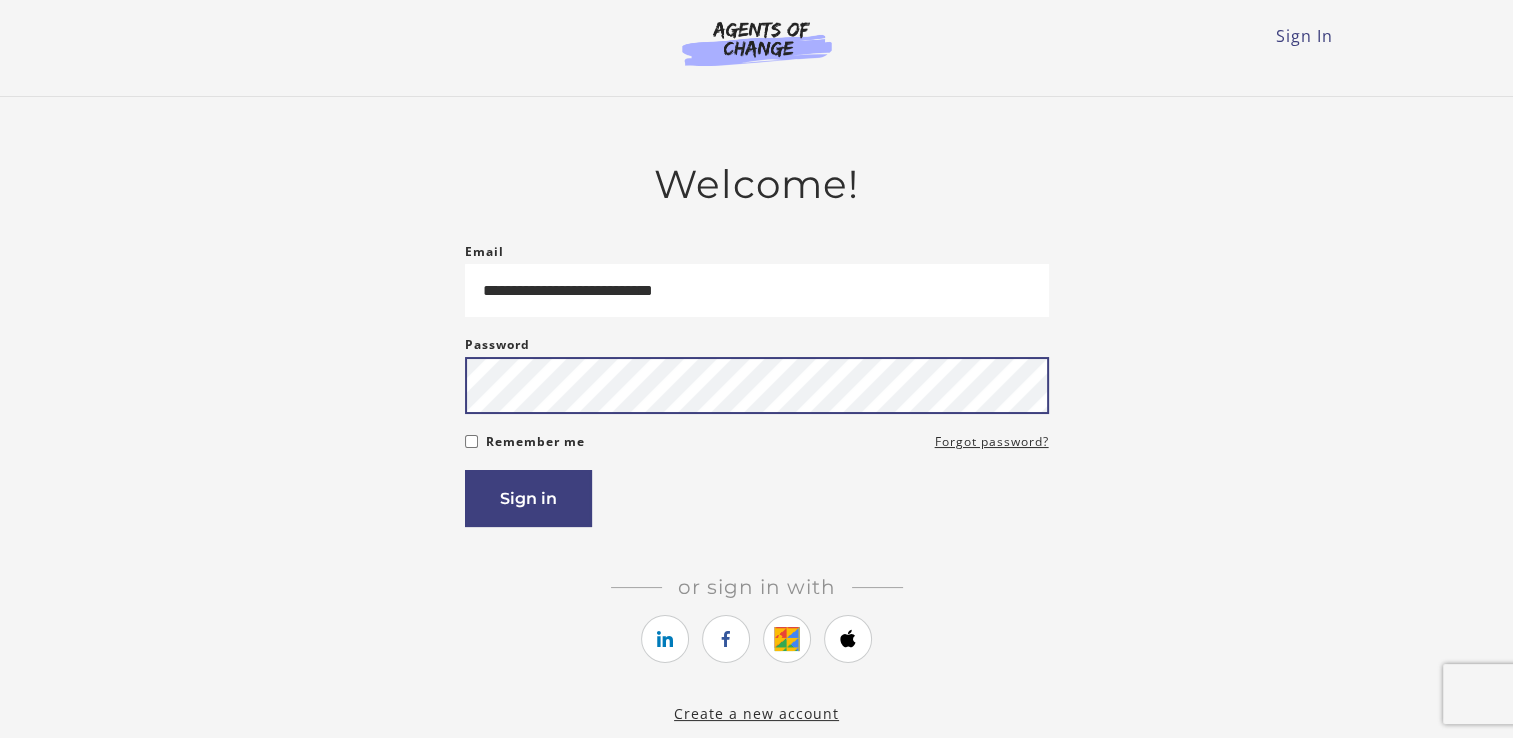 click on "Sign in" at bounding box center [528, 498] 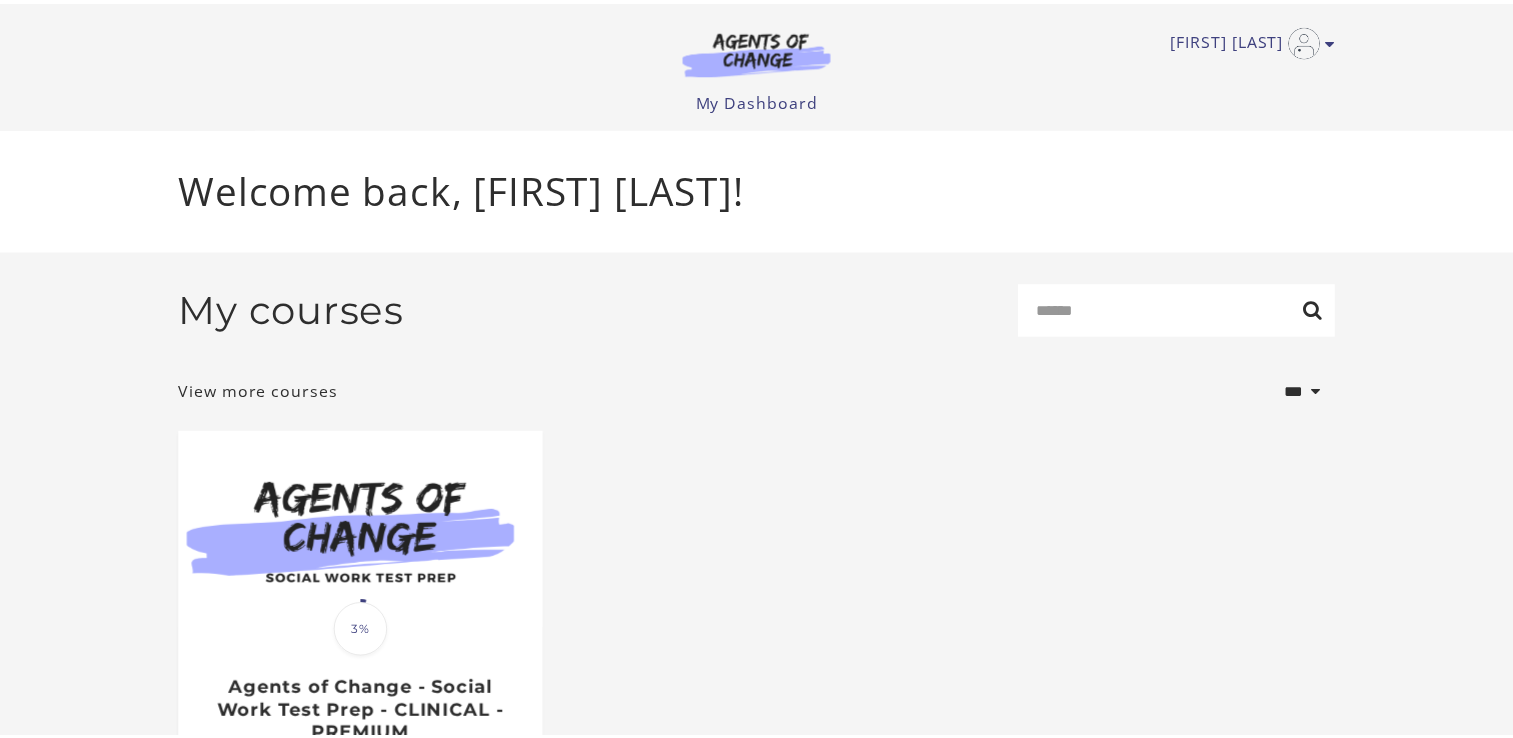 scroll, scrollTop: 0, scrollLeft: 0, axis: both 